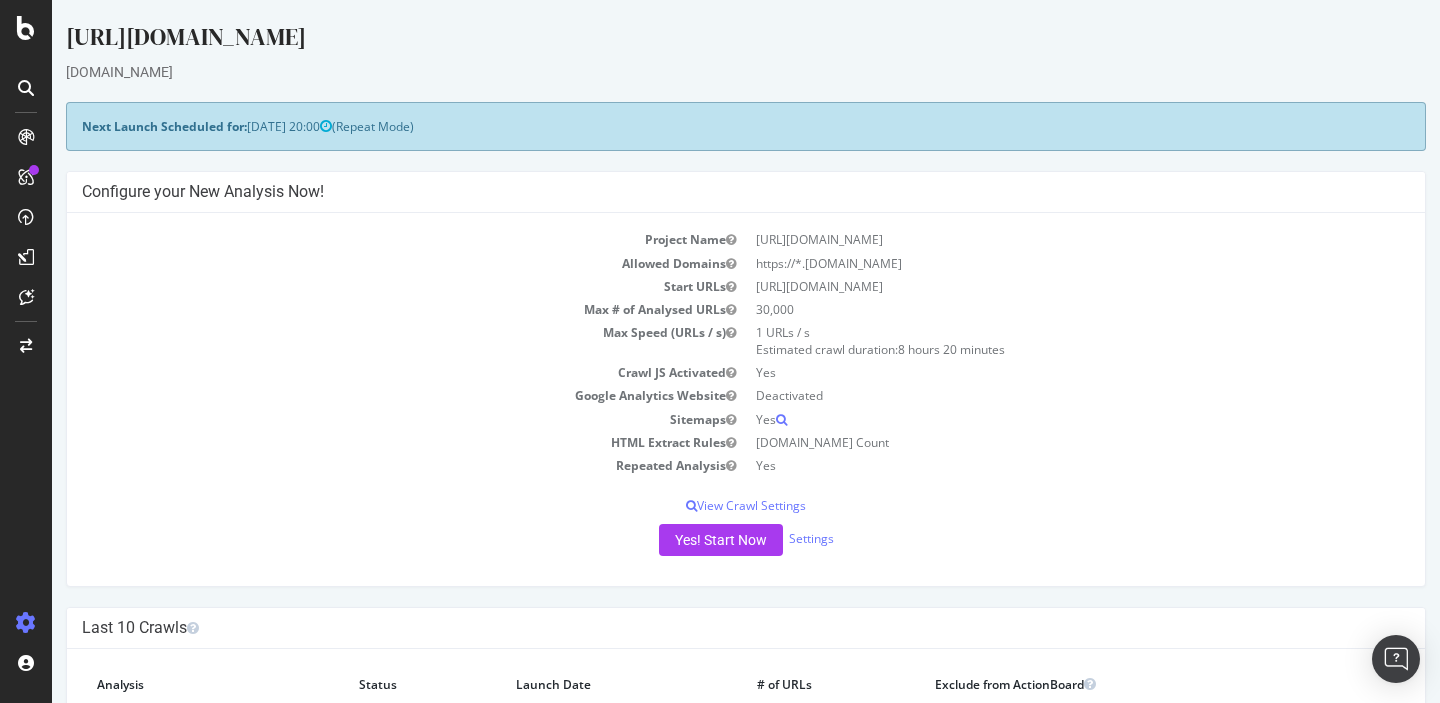 scroll, scrollTop: 0, scrollLeft: 0, axis: both 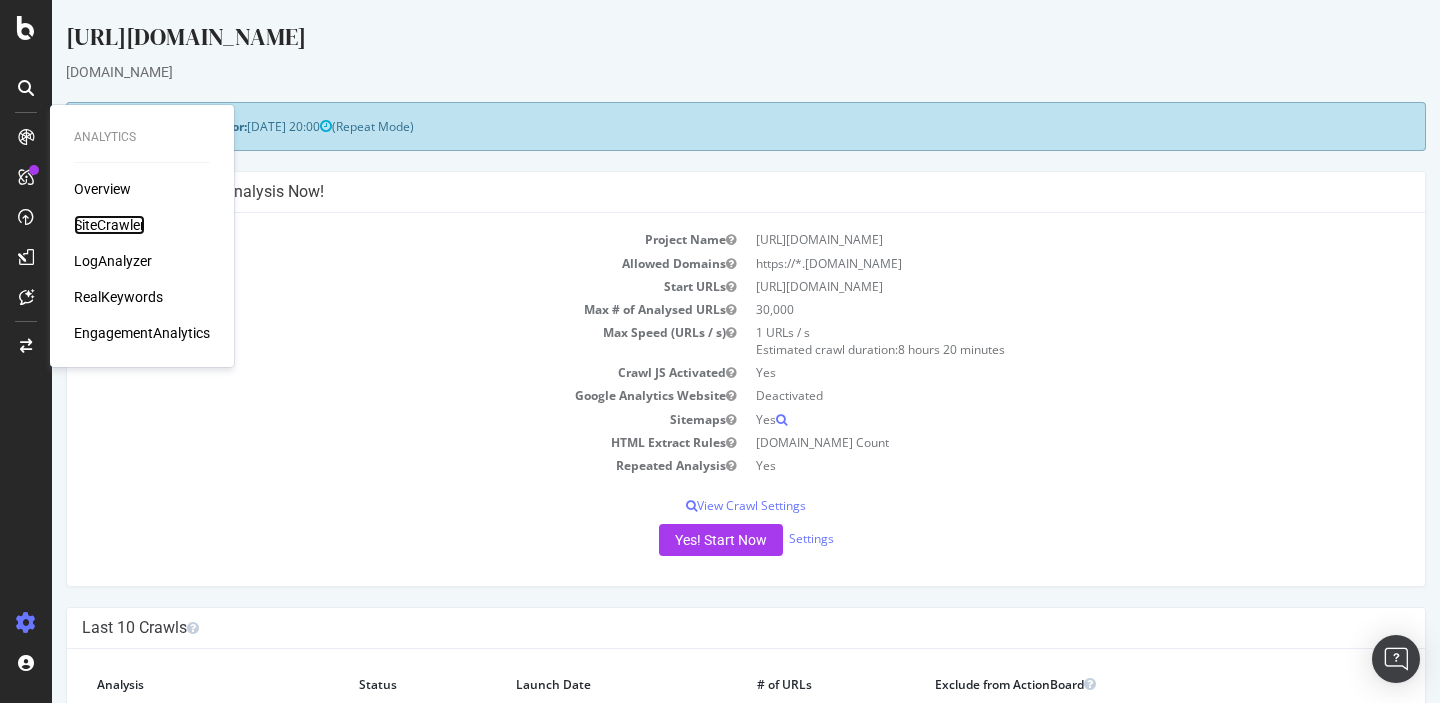 click on "SiteCrawler" at bounding box center [109, 225] 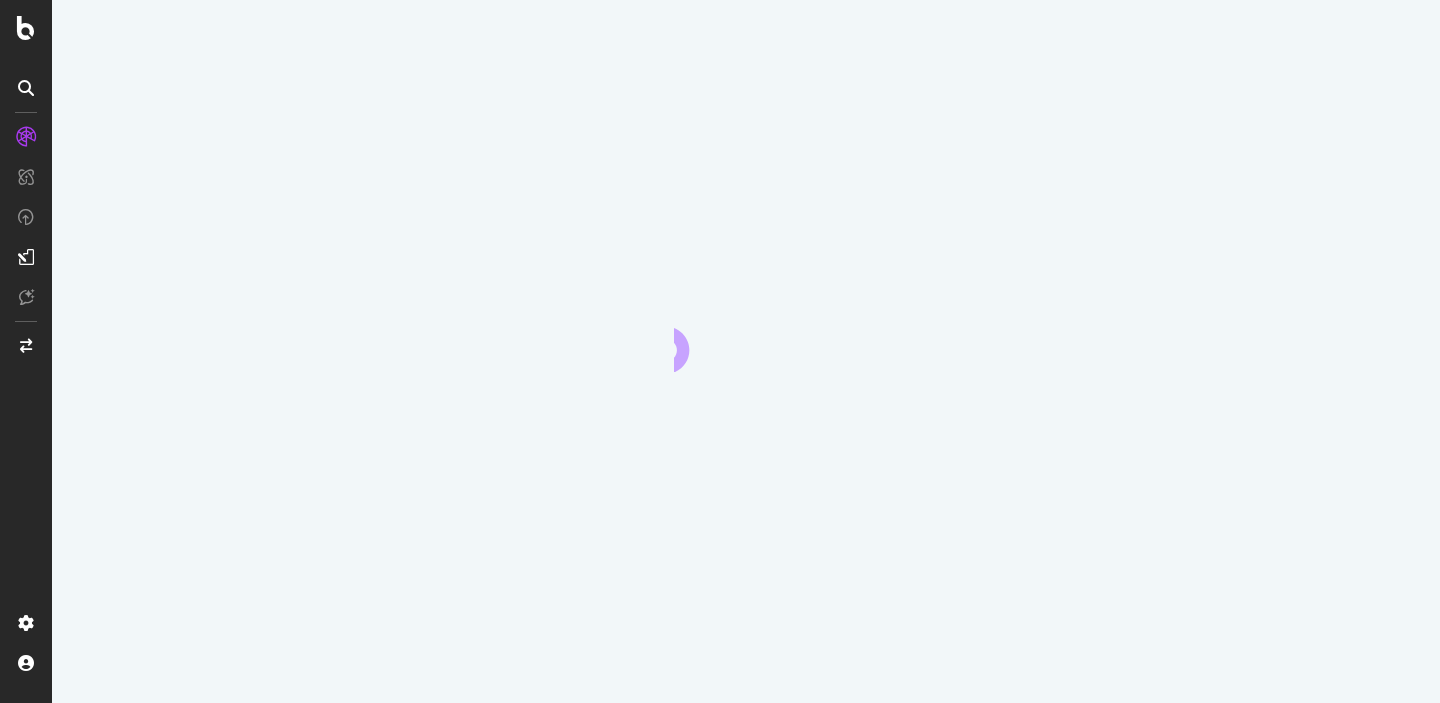 scroll, scrollTop: 0, scrollLeft: 0, axis: both 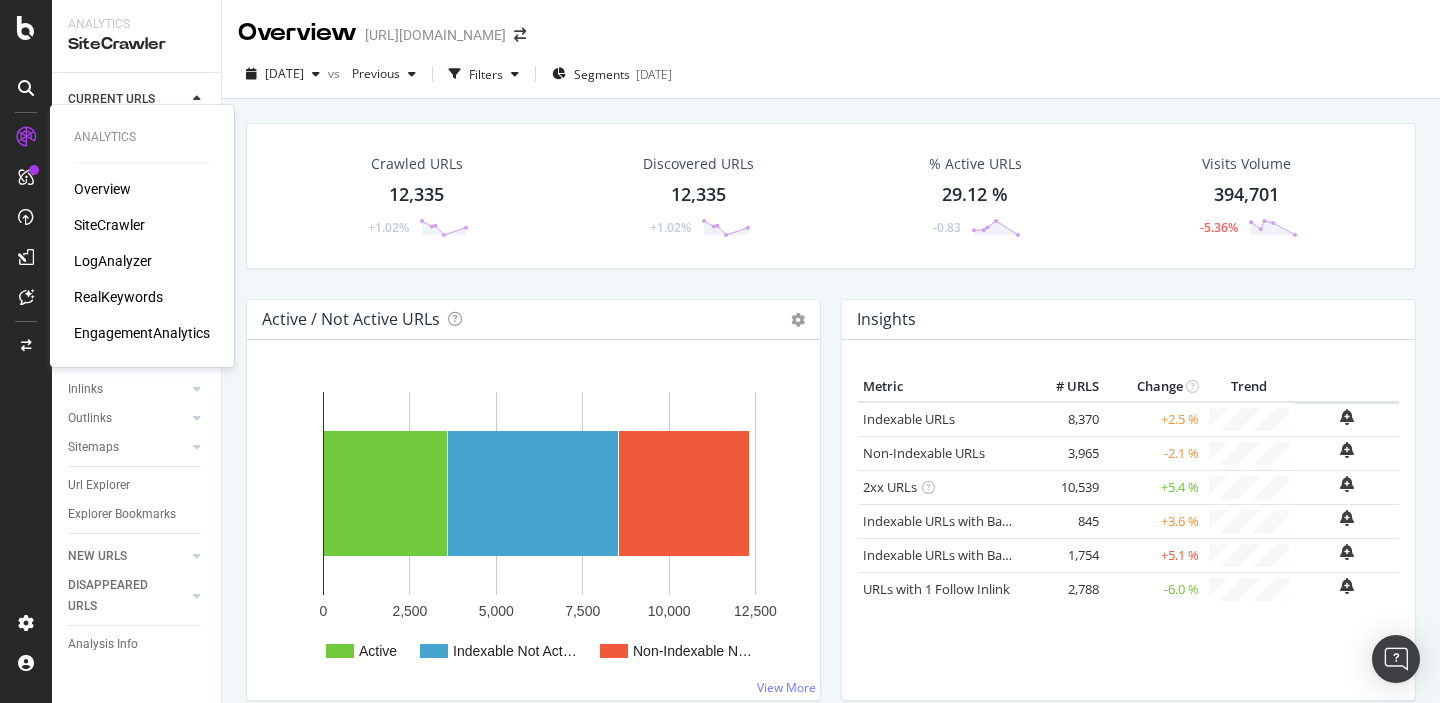 click on "LogAnalyzer" at bounding box center [113, 261] 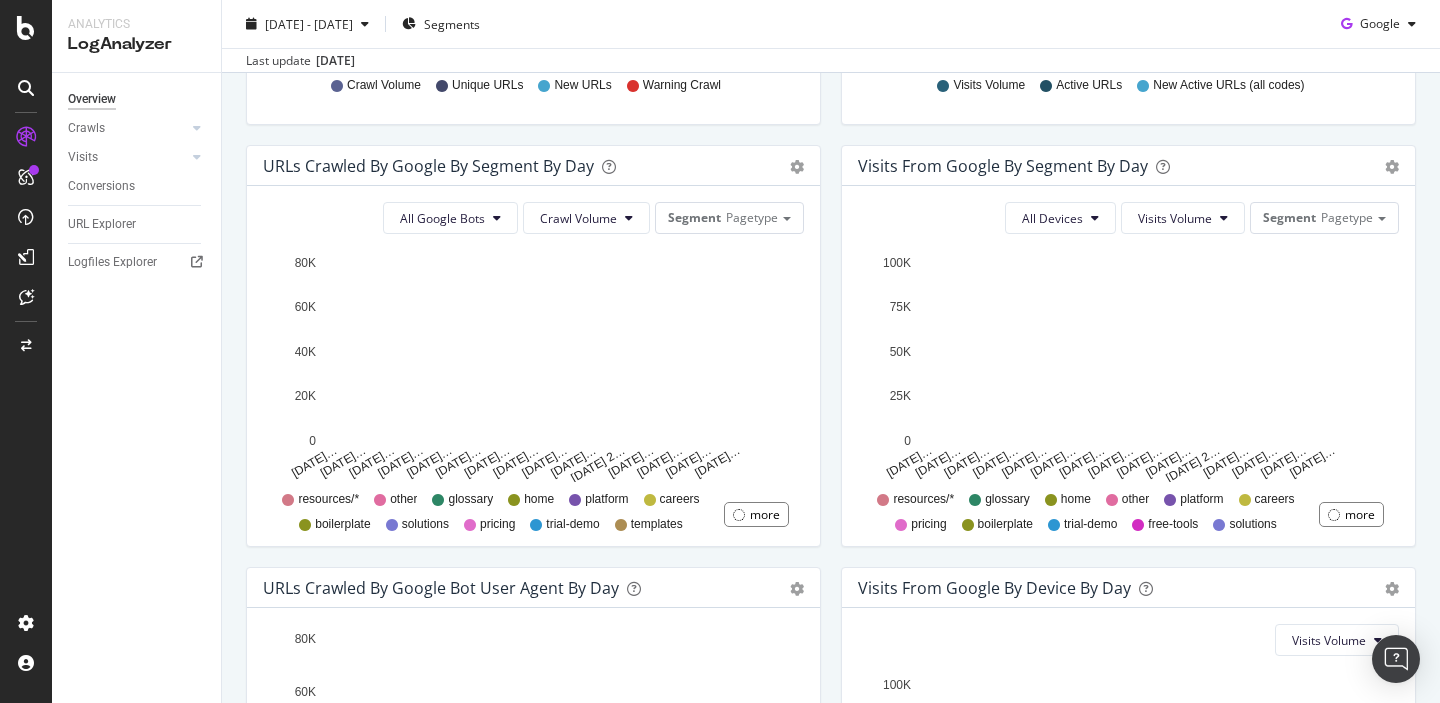 scroll, scrollTop: 964, scrollLeft: 0, axis: vertical 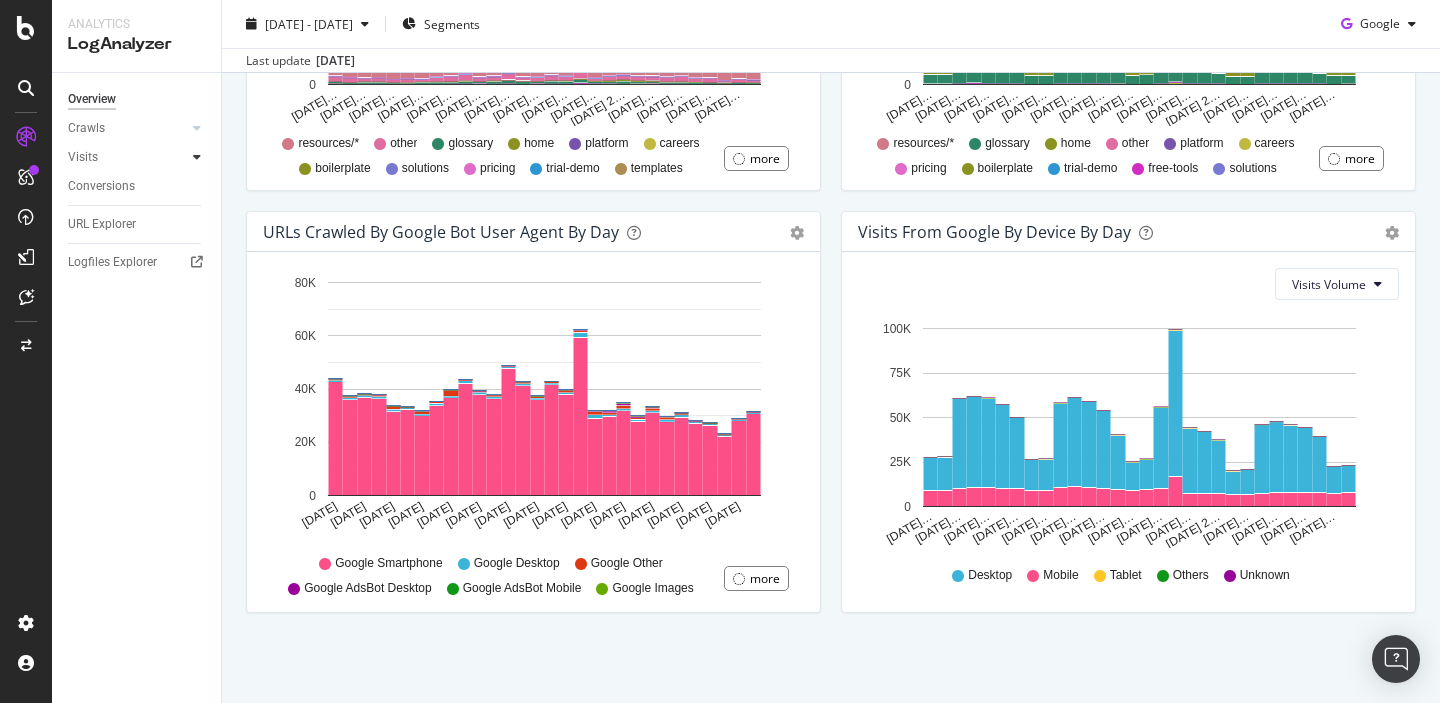 click at bounding box center (197, 157) 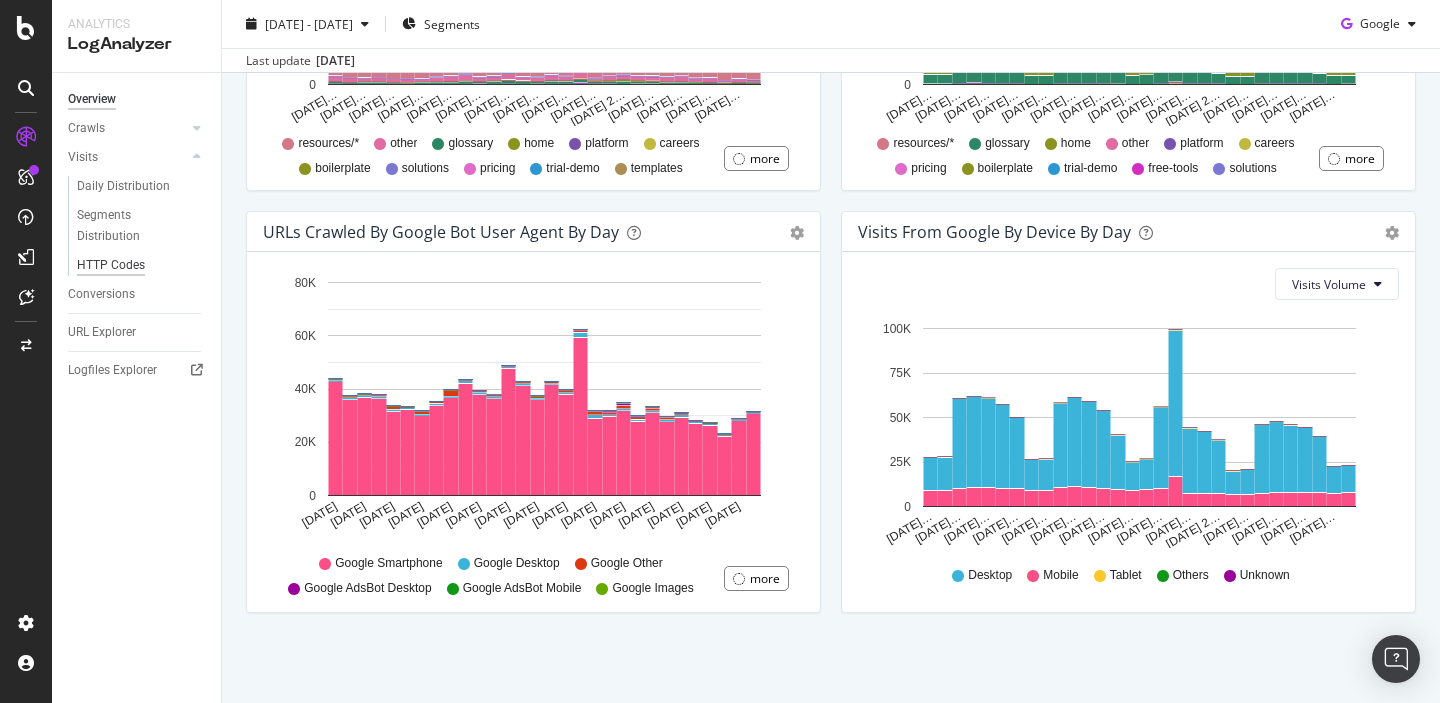 click on "HTTP Codes" at bounding box center [111, 265] 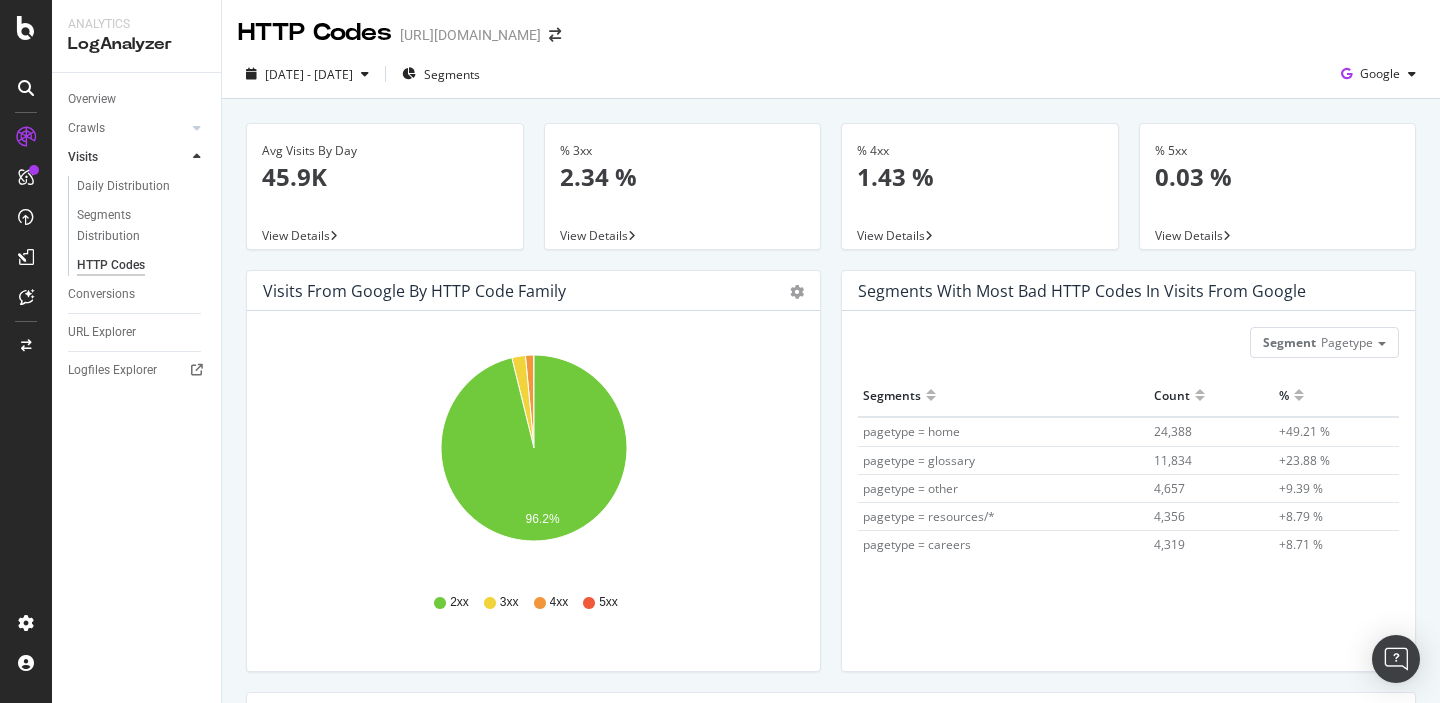 click on "Visits from google by HTTP Code Family Pie Table Hold CMD (⌘) while clicking to filter the report. 96.2% HTTP Code Volume 2xx 1,315,520 3xx 32,261 4xx 19,708 5xx 529 0% 2xx 3xx 4xx 5xx" at bounding box center (533, 481) 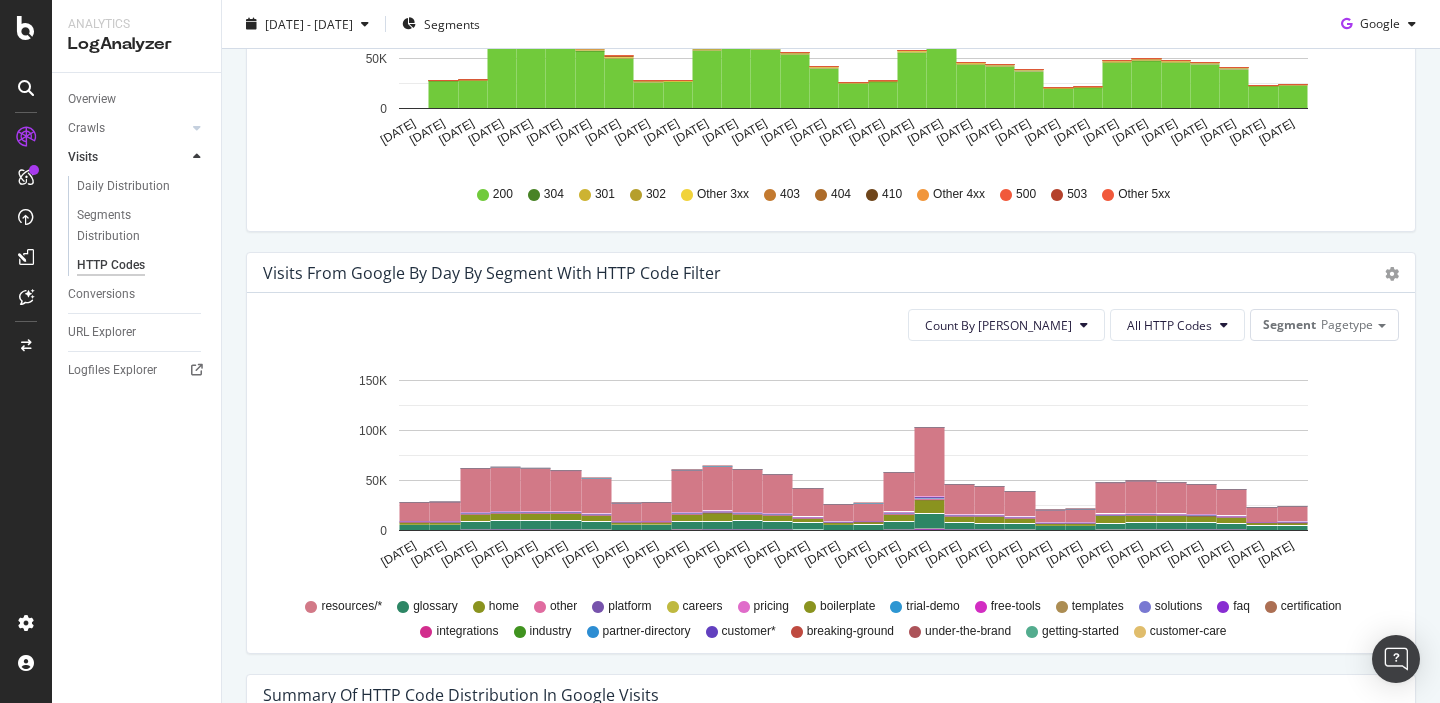 scroll, scrollTop: 816, scrollLeft: 0, axis: vertical 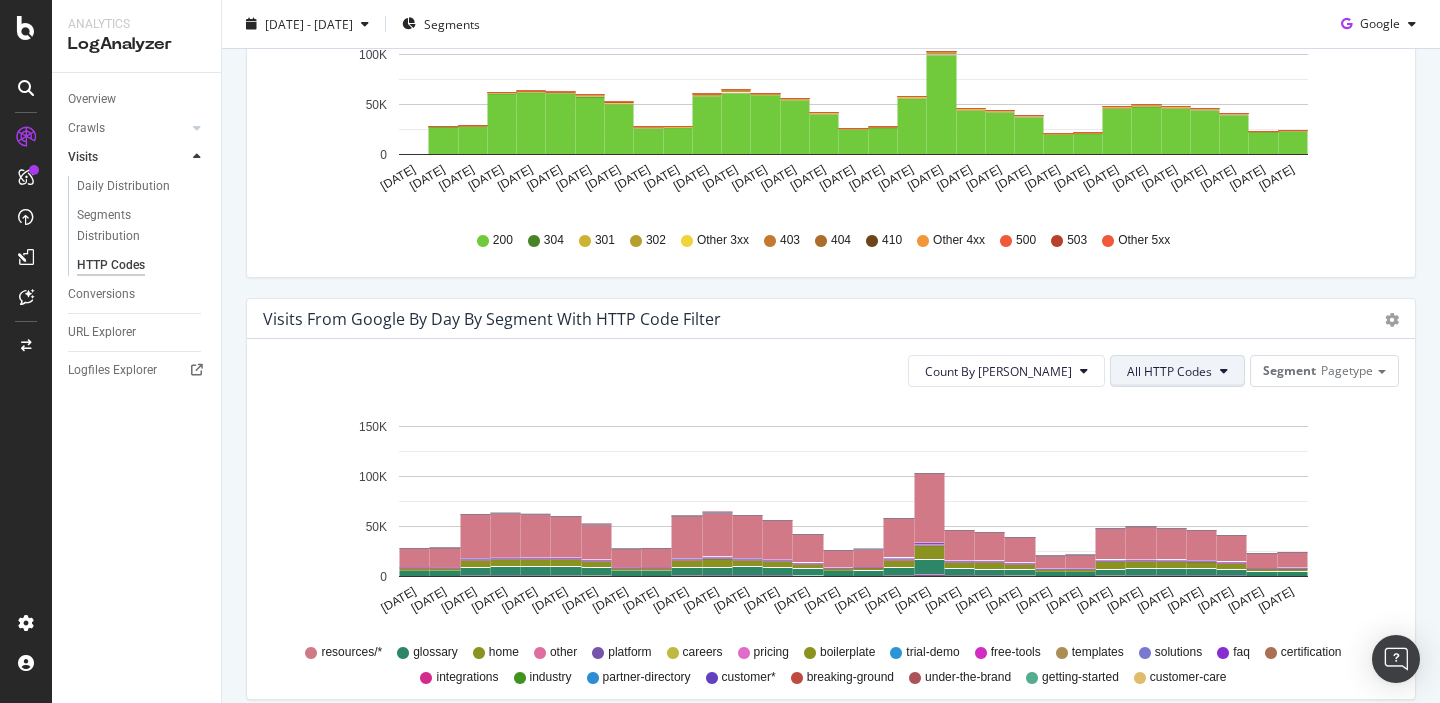 click on "All HTTP Codes" at bounding box center [1169, 371] 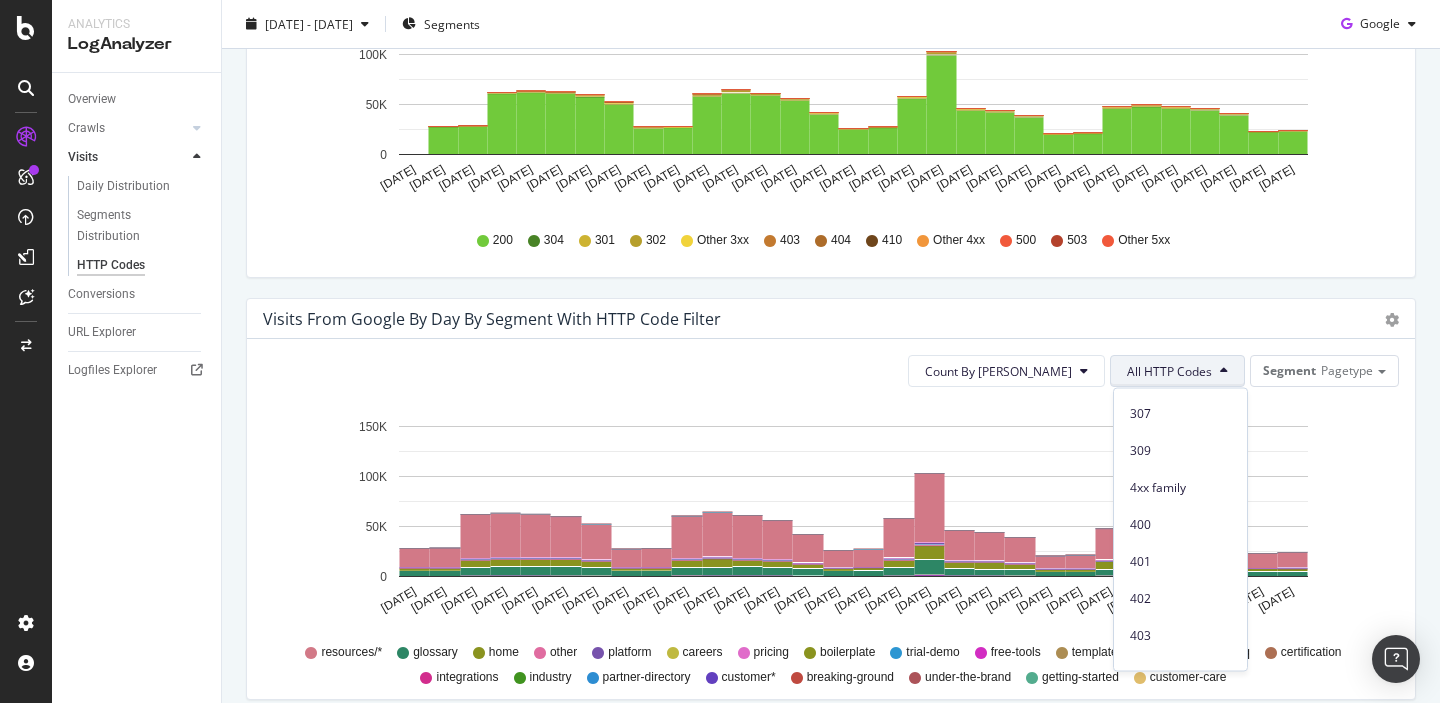 scroll, scrollTop: 346, scrollLeft: 0, axis: vertical 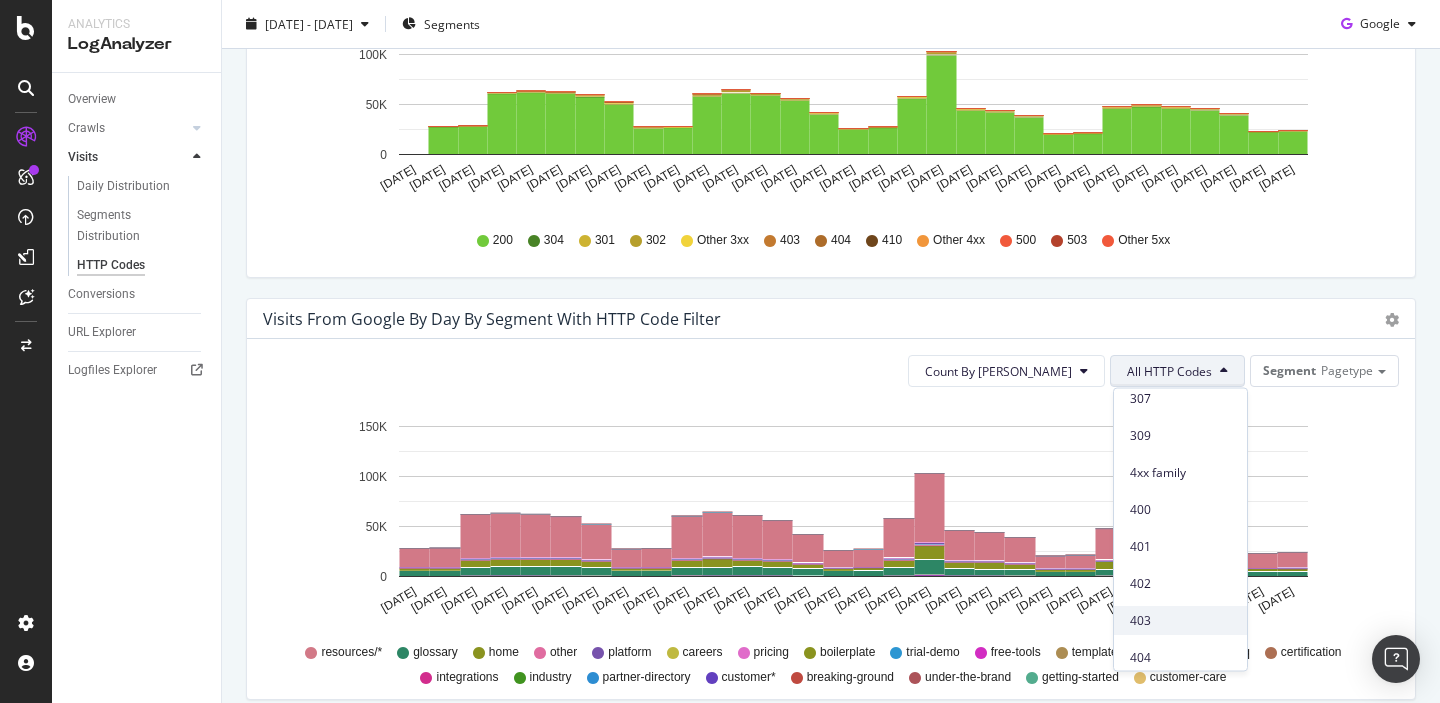 click on "403" at bounding box center [1180, 620] 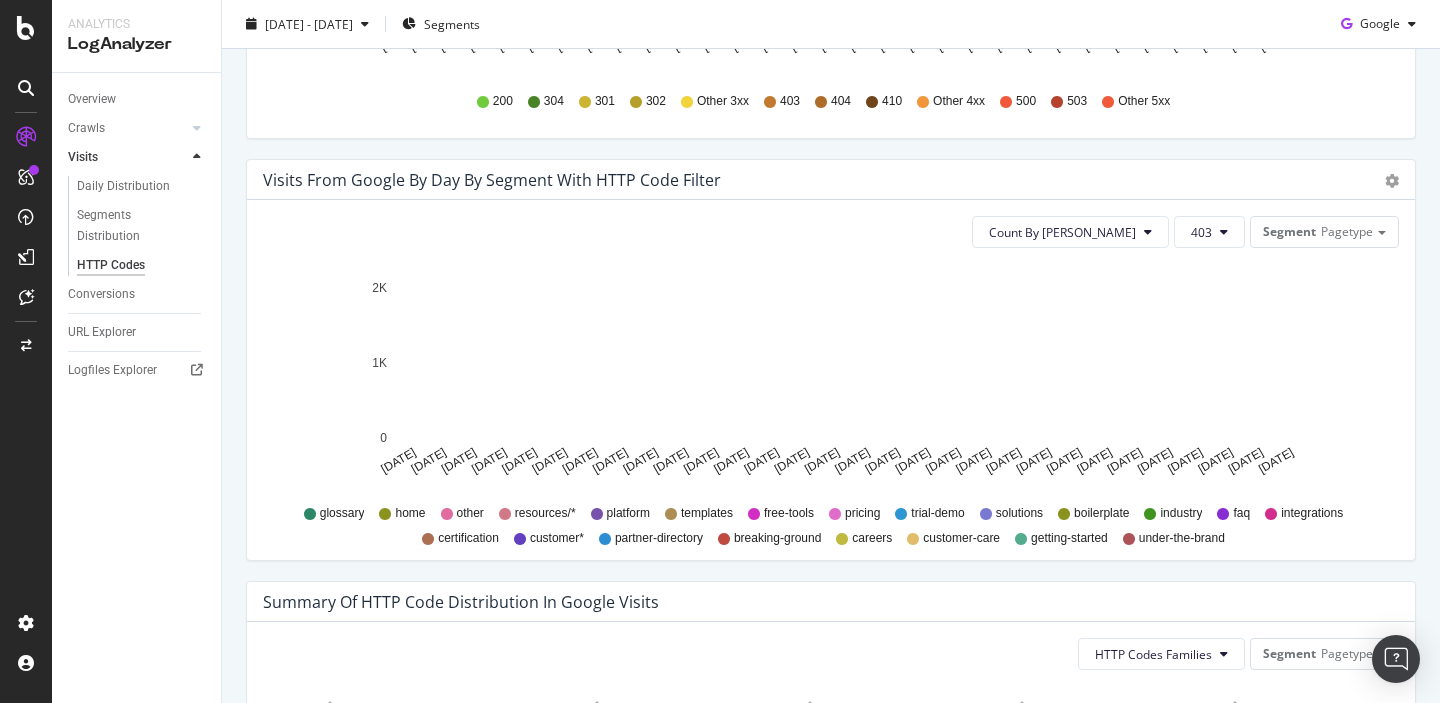 scroll, scrollTop: 968, scrollLeft: 0, axis: vertical 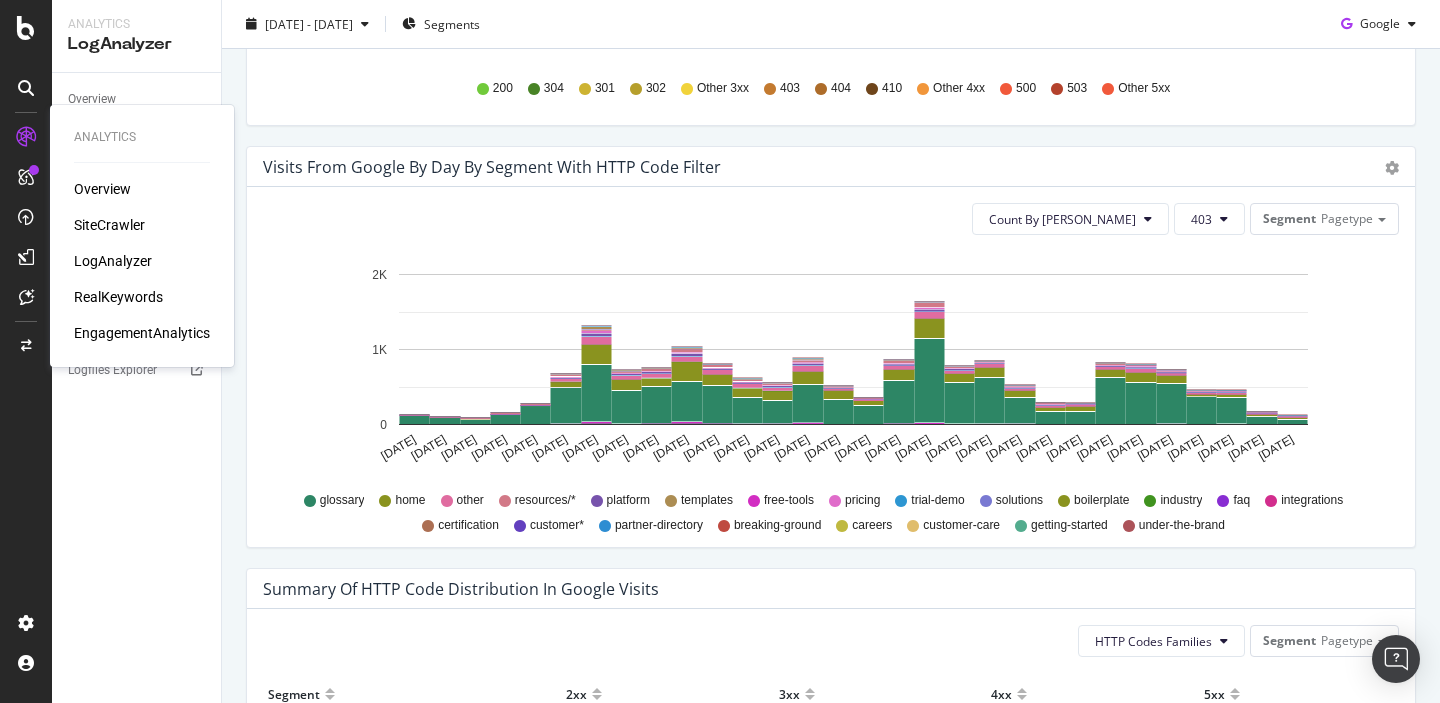 click on "LogAnalyzer" at bounding box center [113, 261] 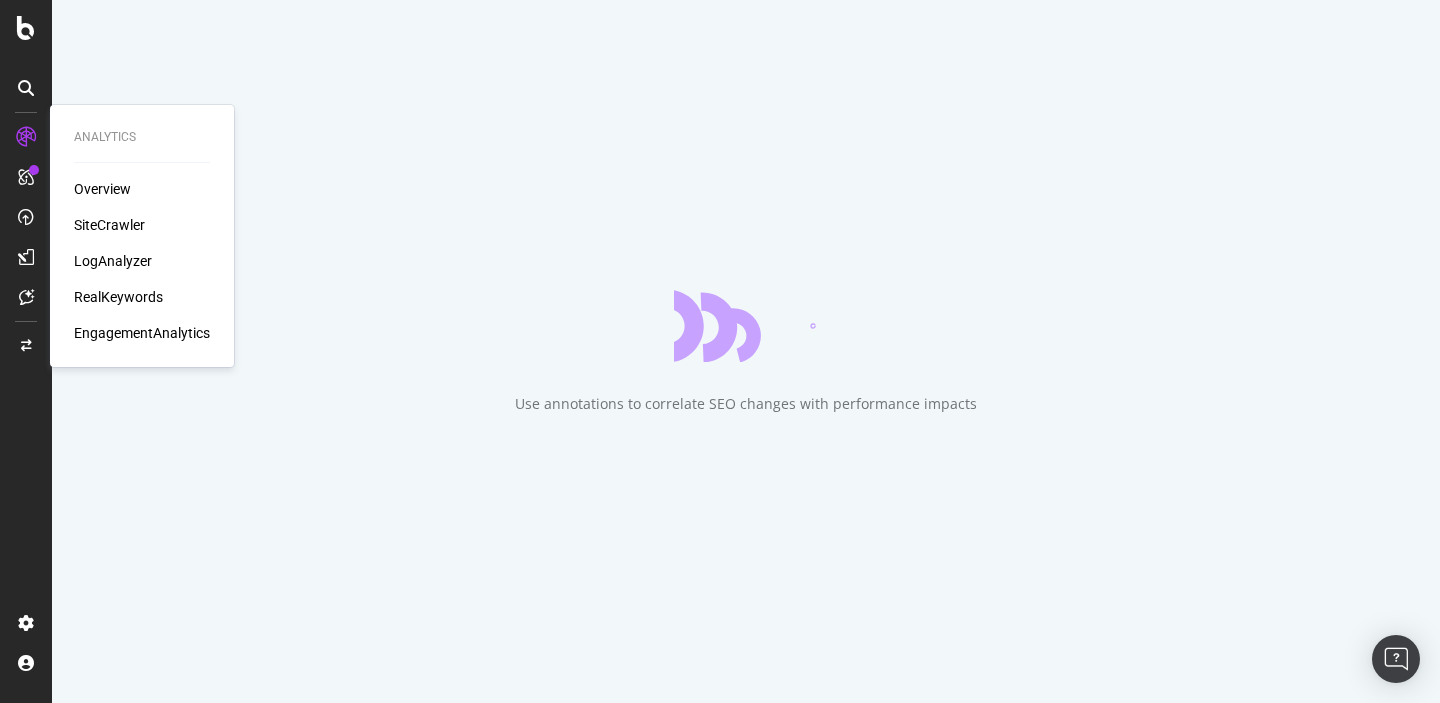 click on "SiteCrawler" at bounding box center [109, 225] 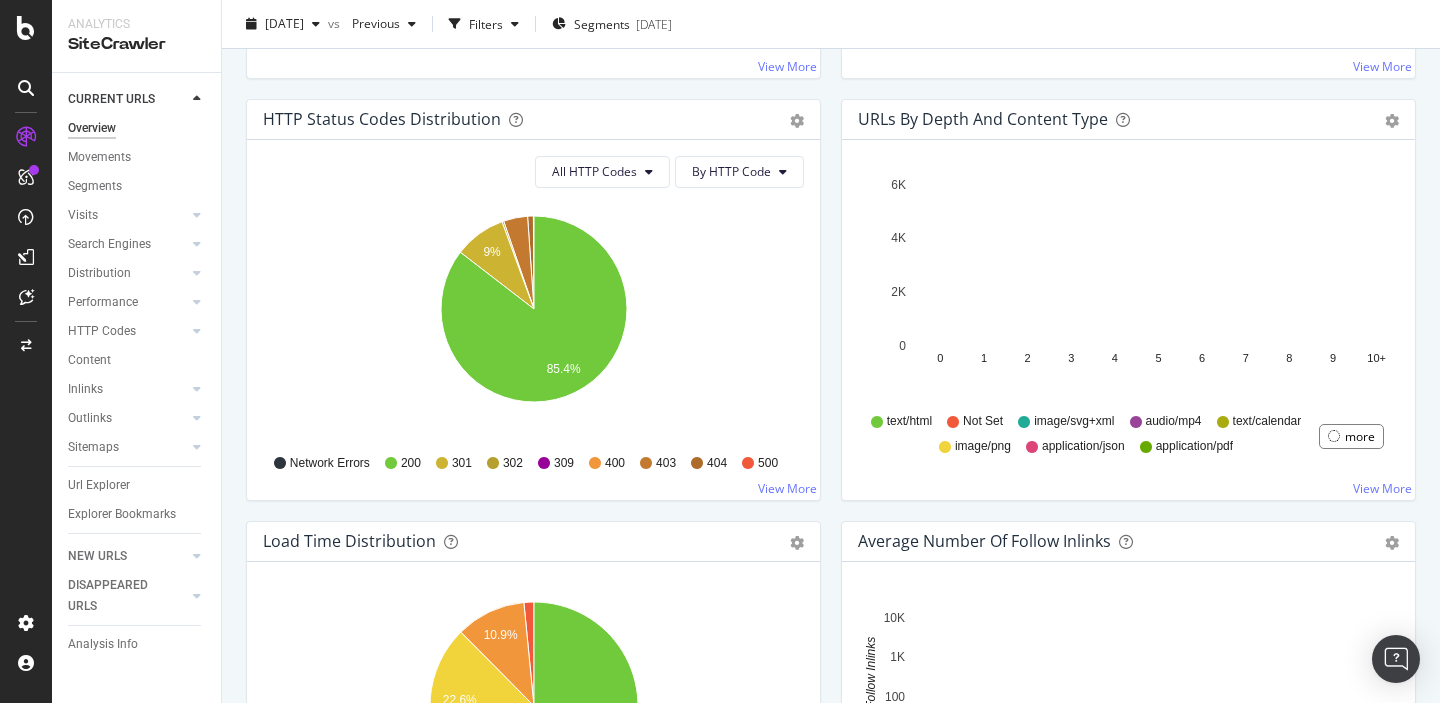 scroll, scrollTop: 1048, scrollLeft: 0, axis: vertical 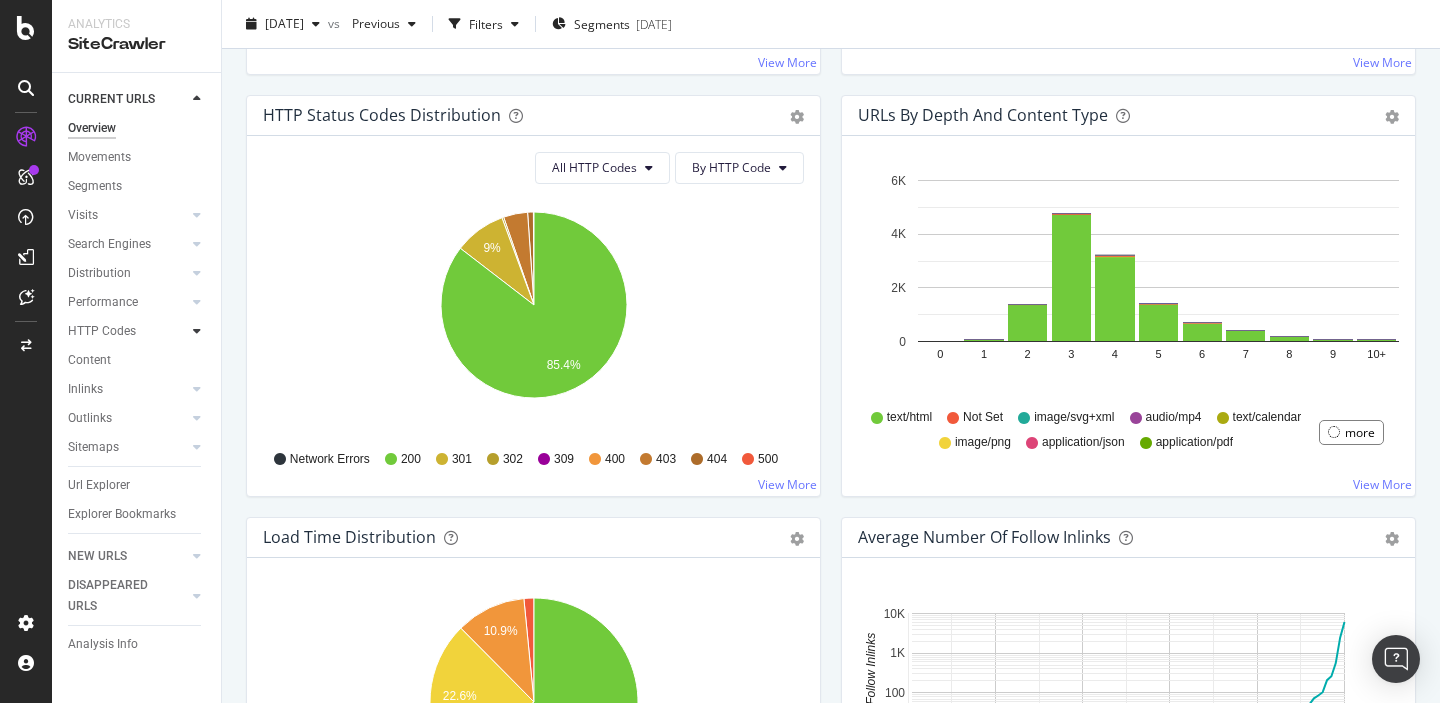 click at bounding box center (197, 331) 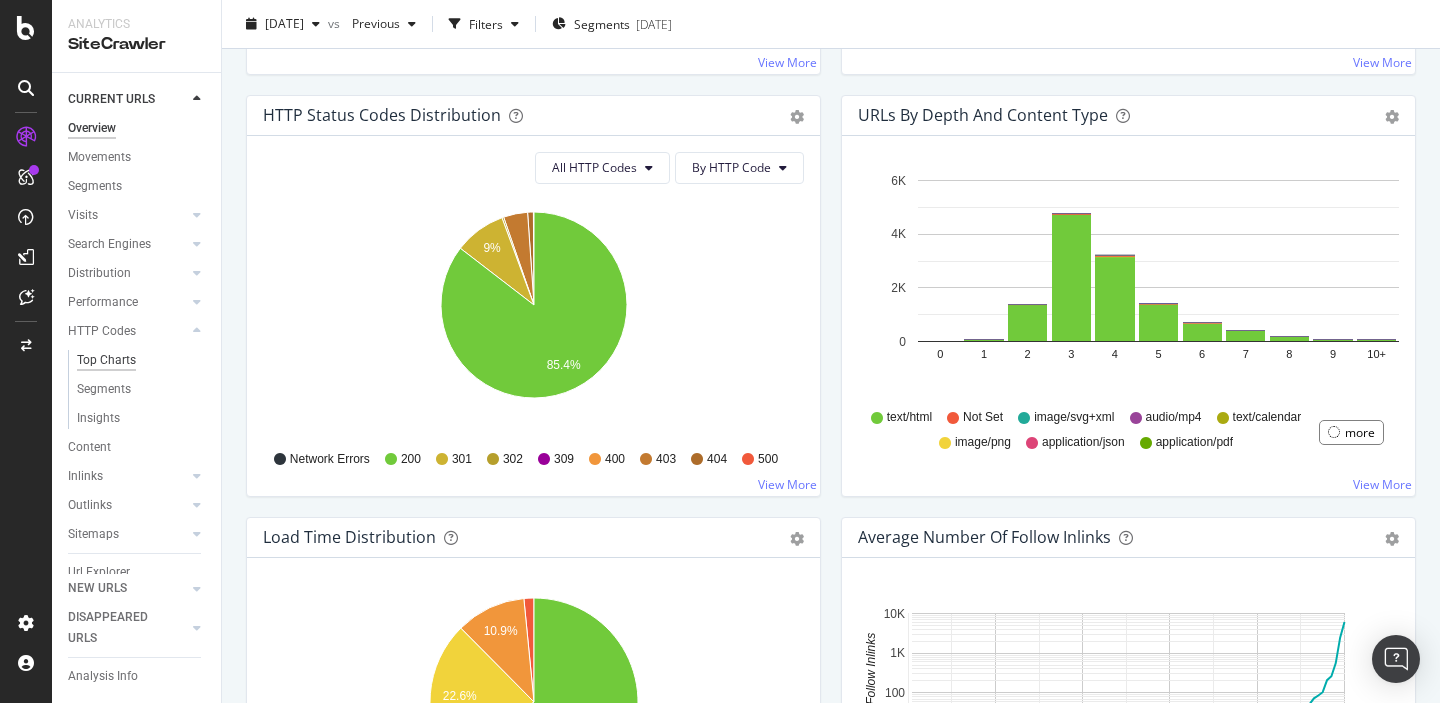 click on "Top Charts" at bounding box center [106, 360] 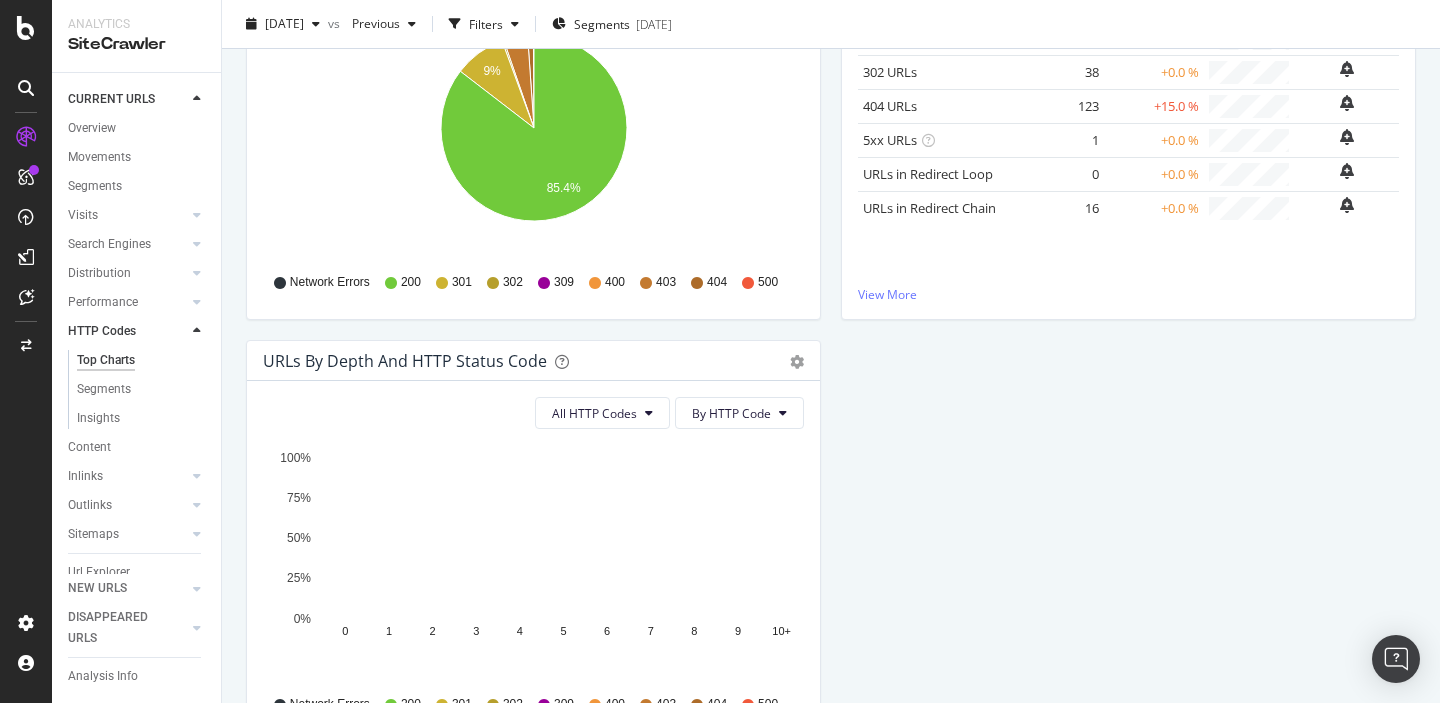 scroll, scrollTop: 170, scrollLeft: 0, axis: vertical 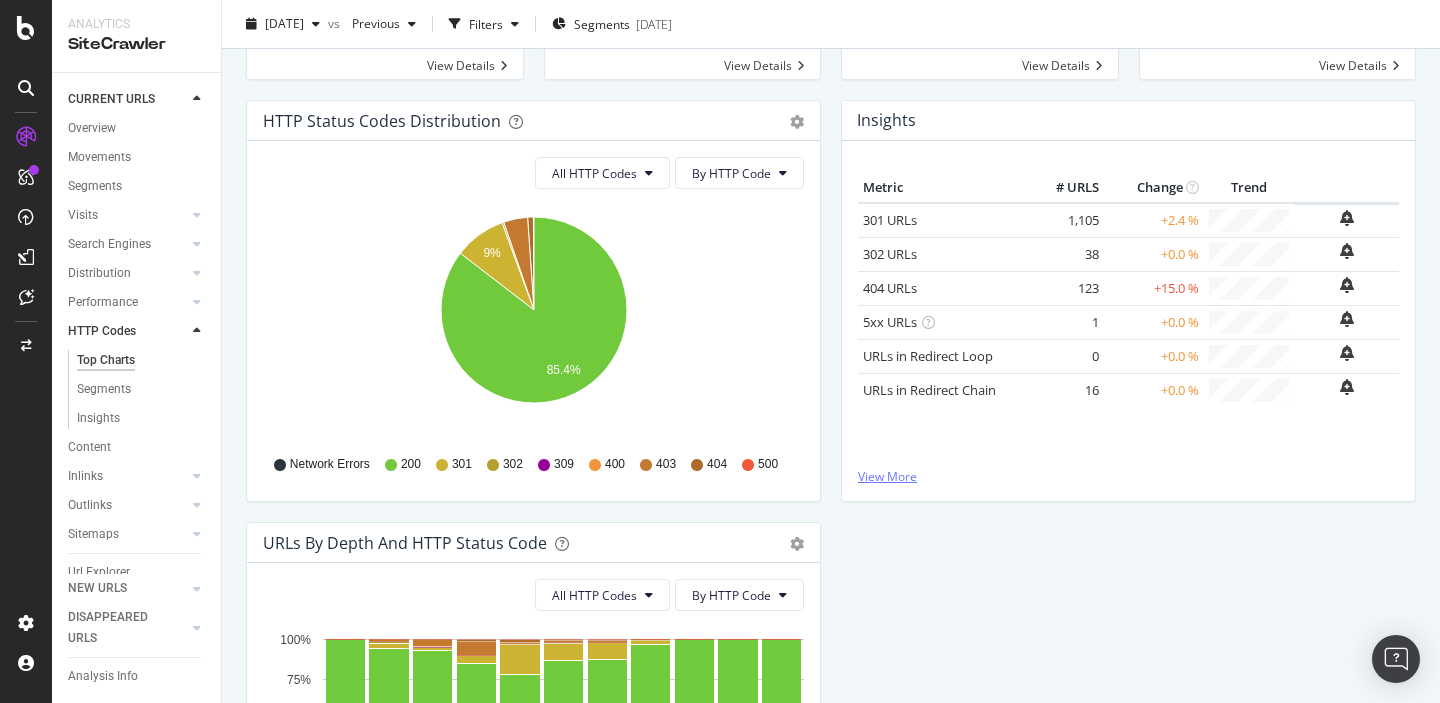 click on "View More" at bounding box center [1128, 476] 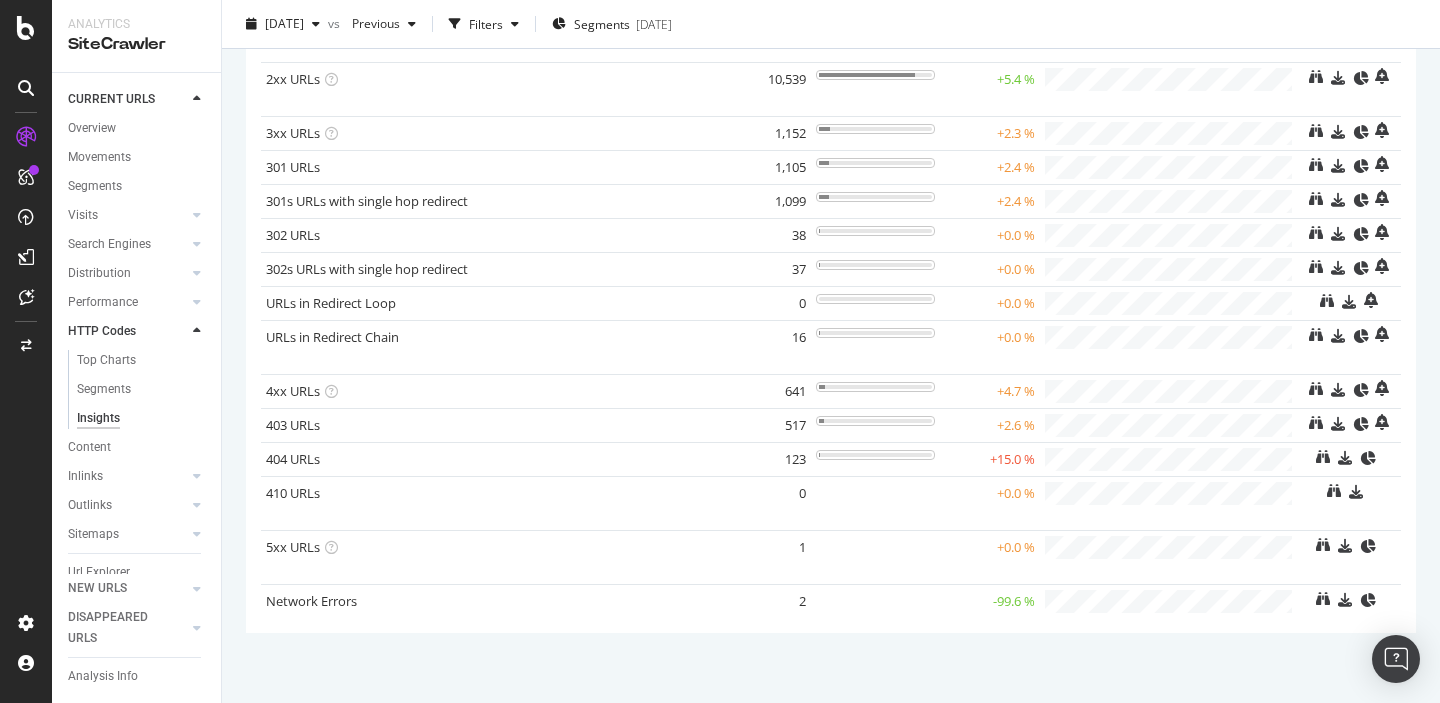 scroll, scrollTop: 170, scrollLeft: 0, axis: vertical 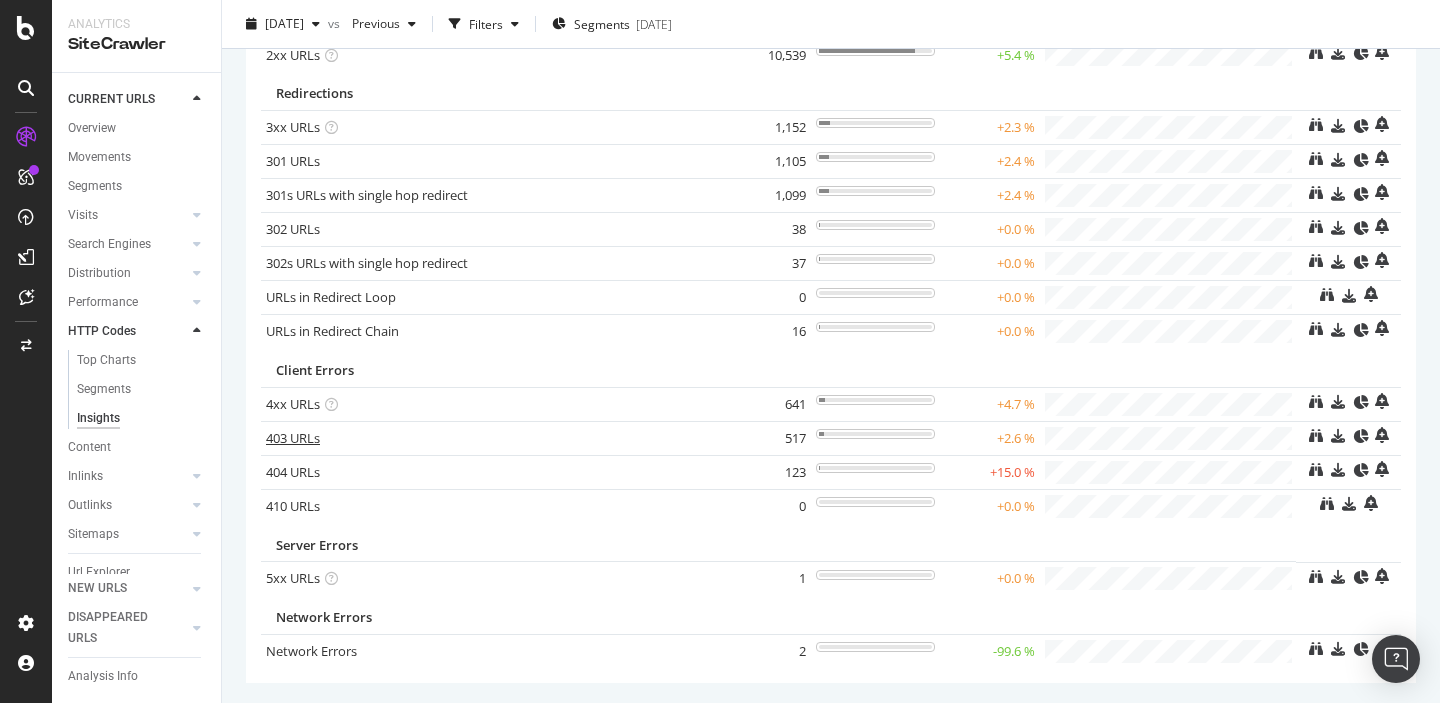click on "403 URLs" at bounding box center [293, 438] 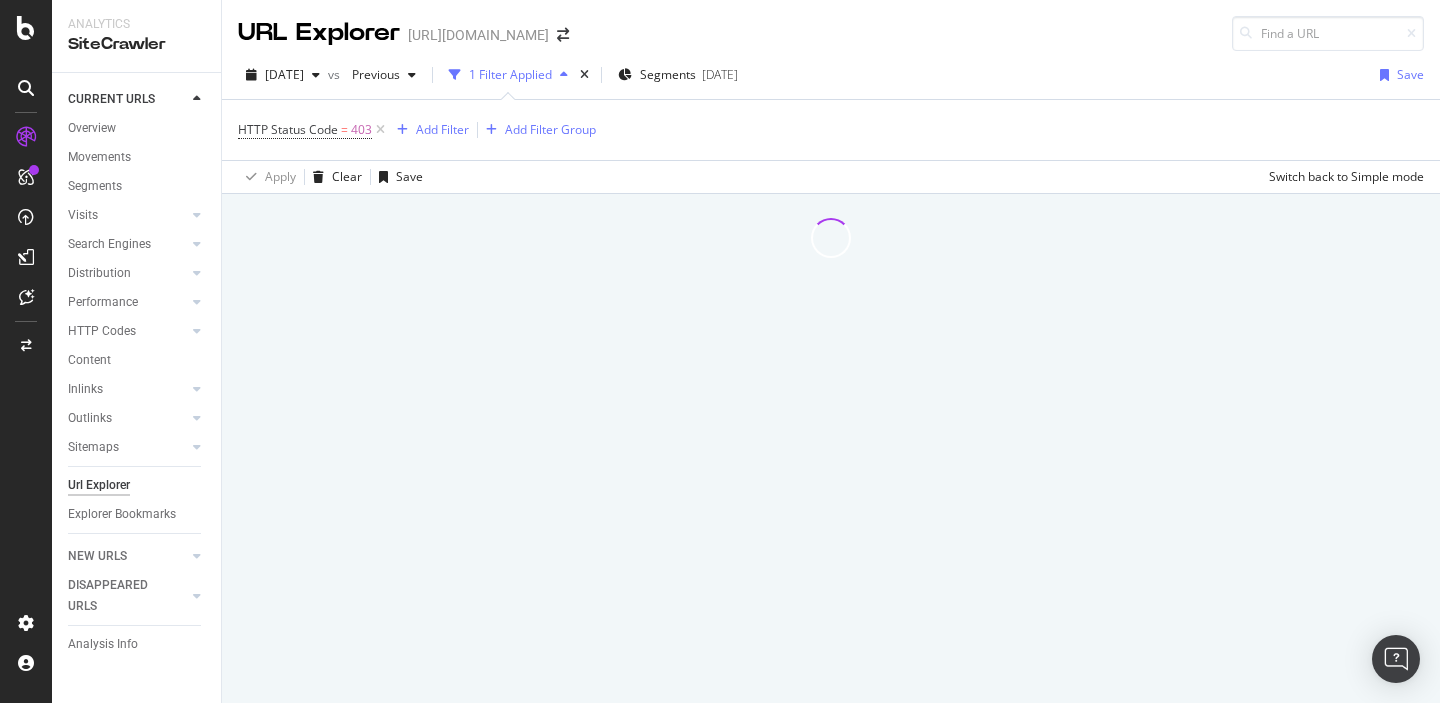 scroll, scrollTop: 0, scrollLeft: 0, axis: both 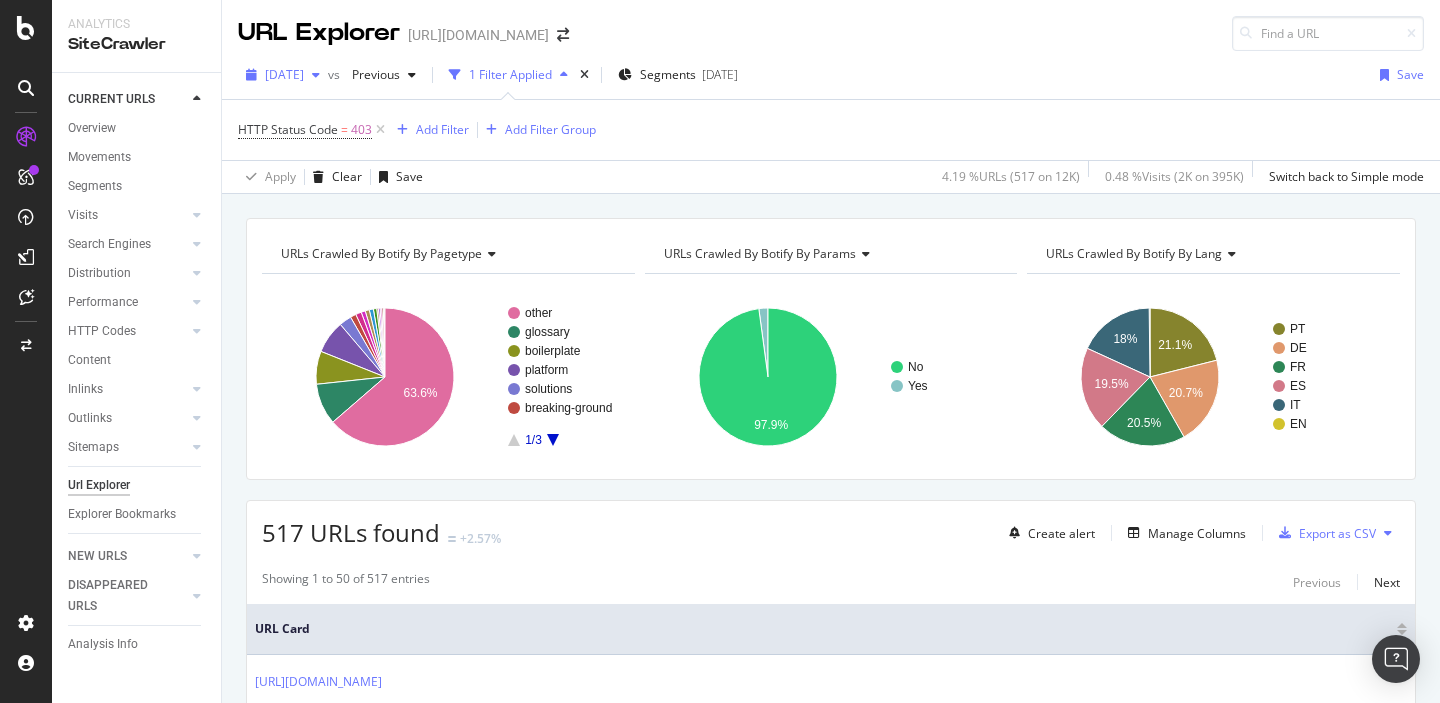 click on "2025 Jul. 21st" at bounding box center [284, 74] 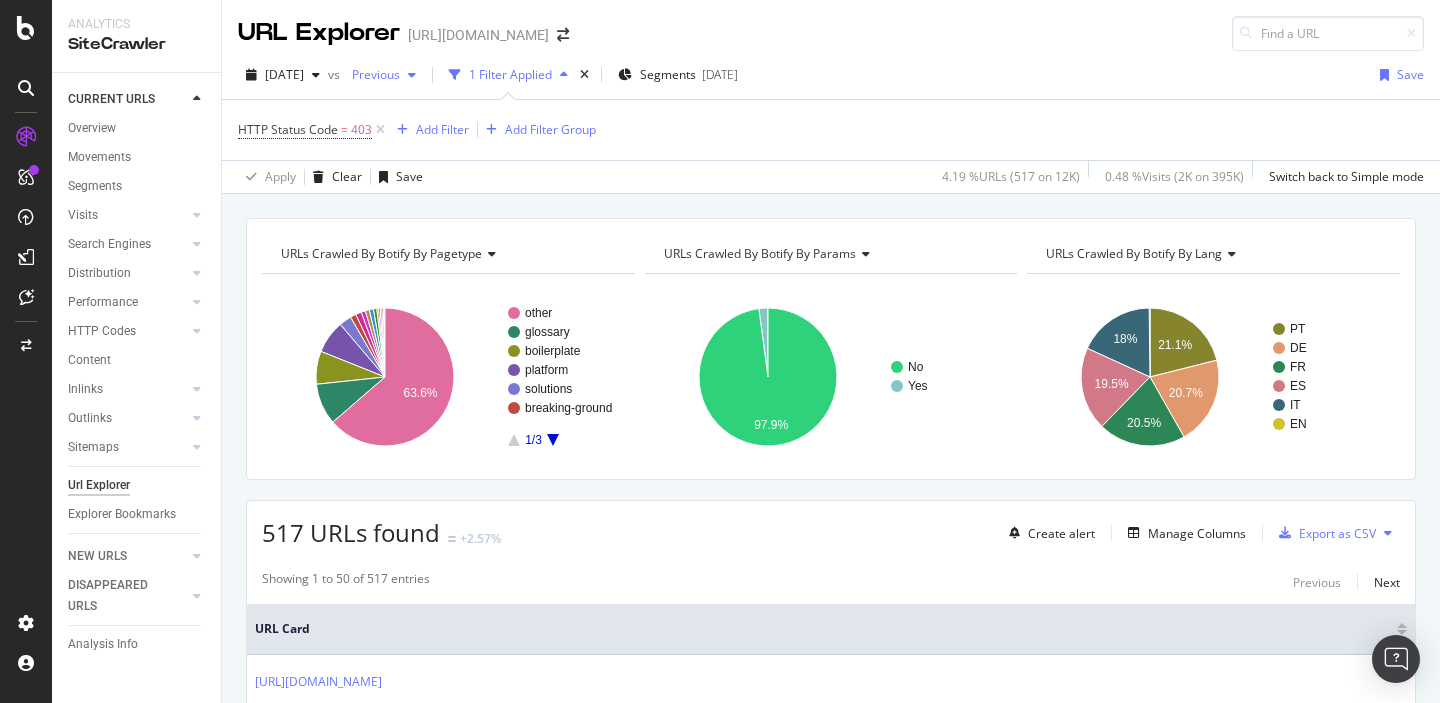 click on "Previous" at bounding box center (372, 74) 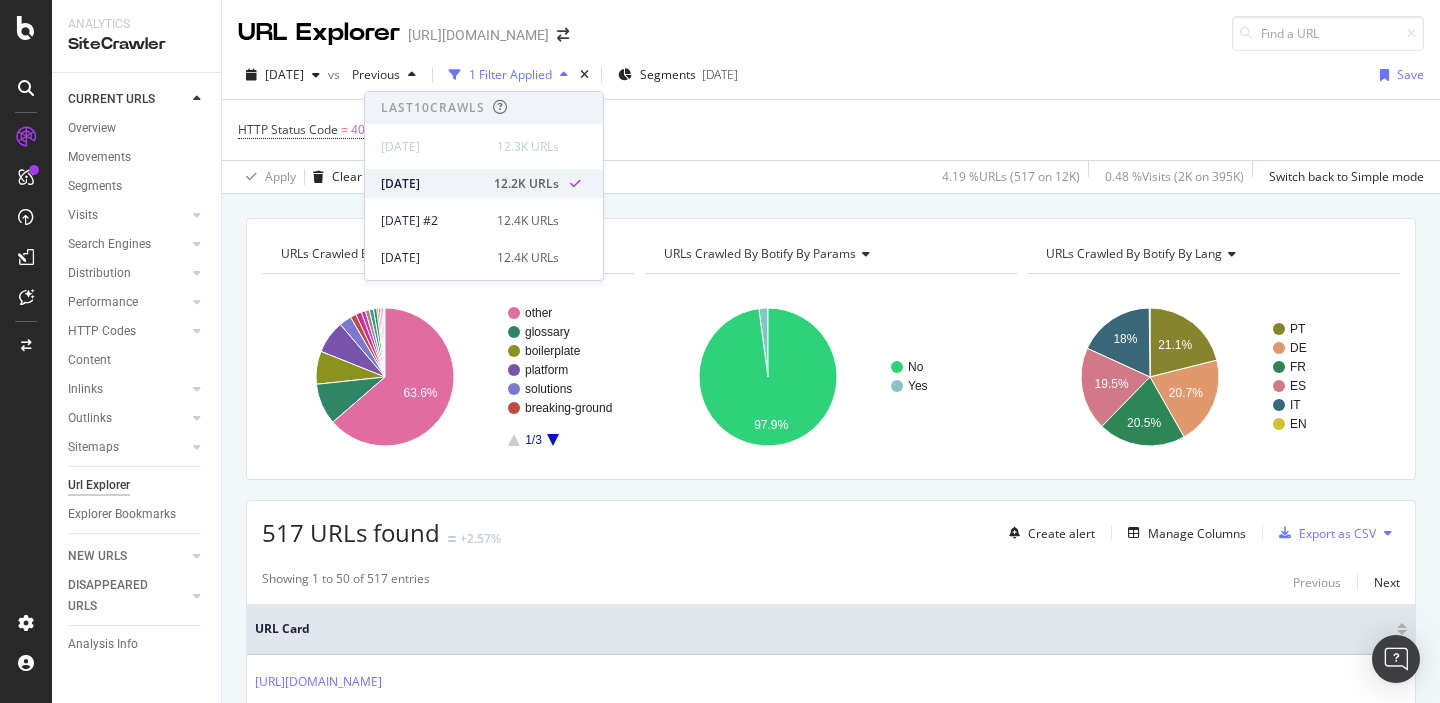 click on "12.2K URLs" at bounding box center [526, 184] 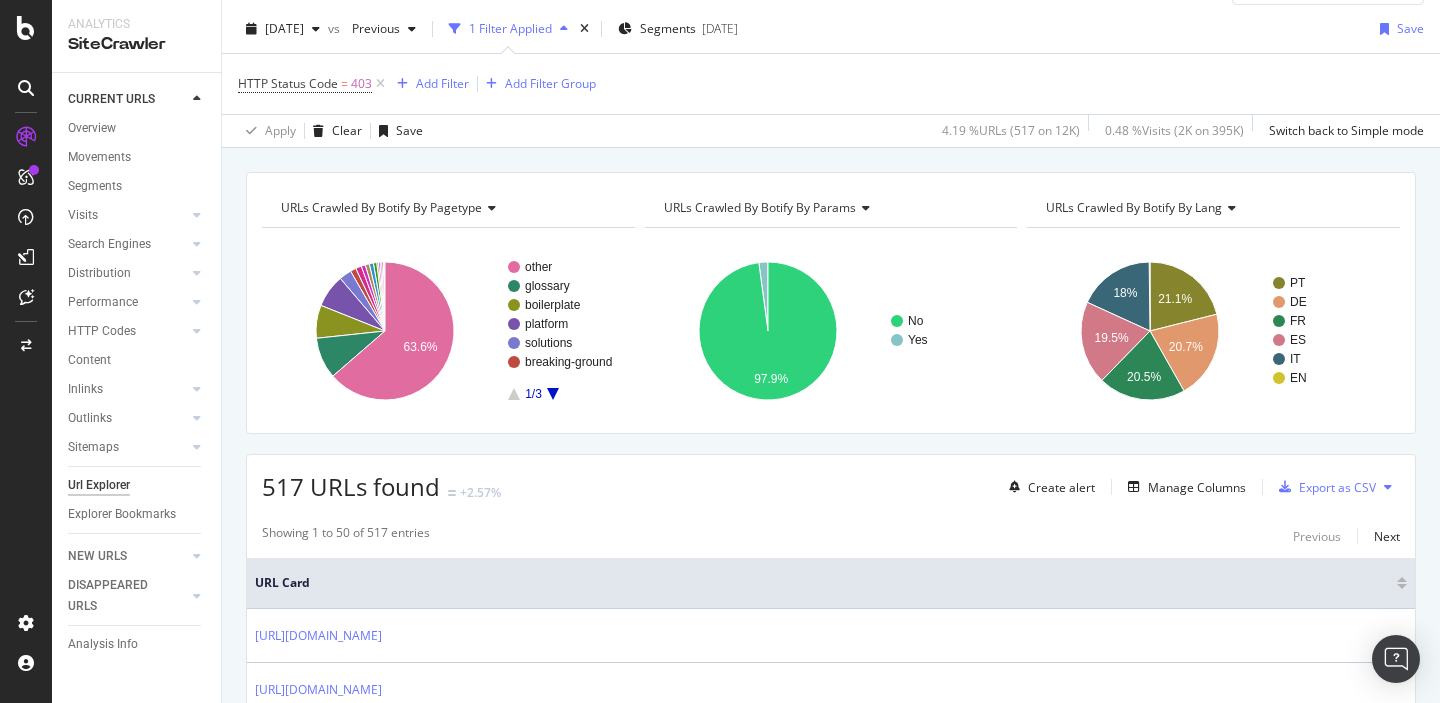 scroll, scrollTop: 0, scrollLeft: 0, axis: both 